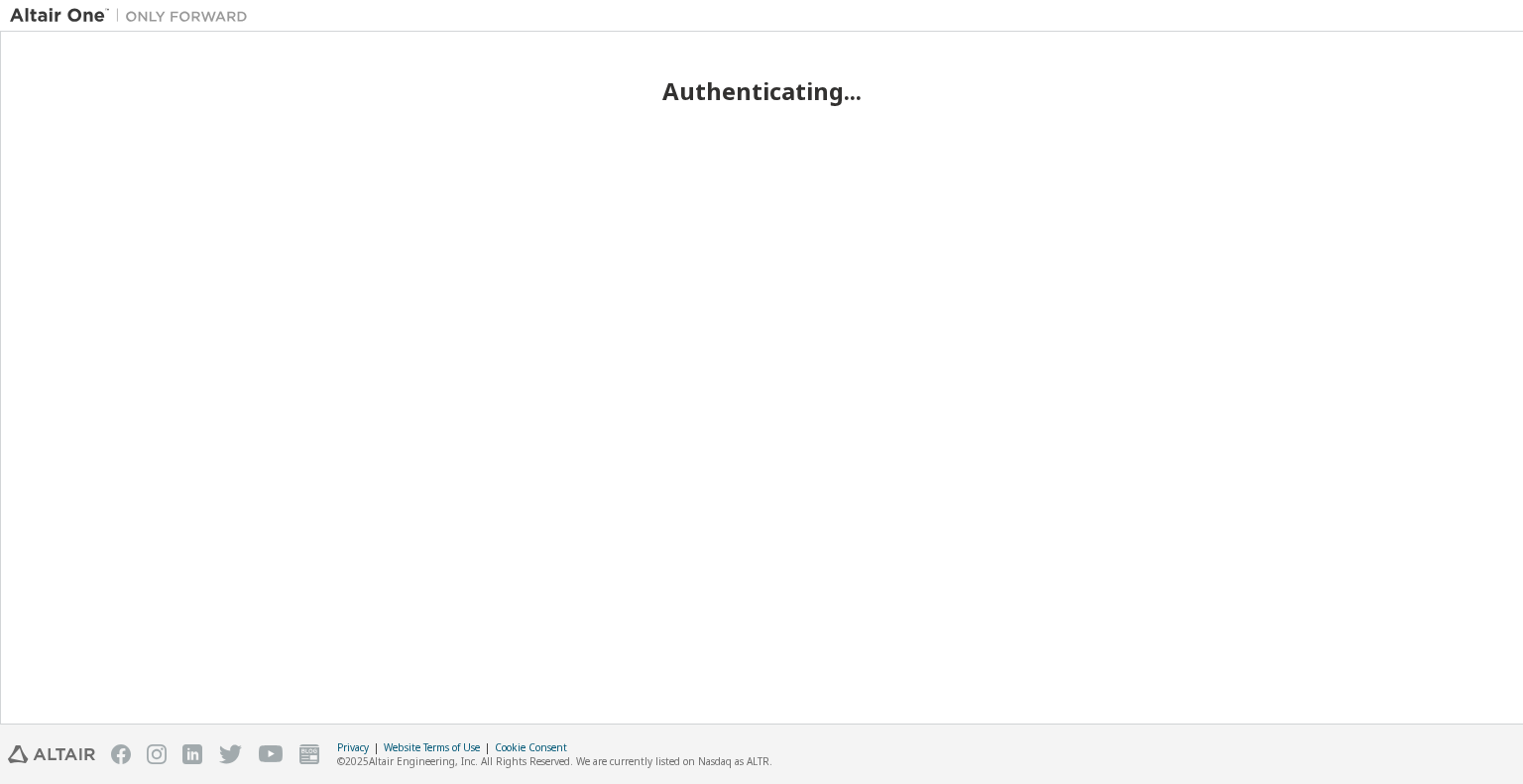 scroll, scrollTop: 0, scrollLeft: 0, axis: both 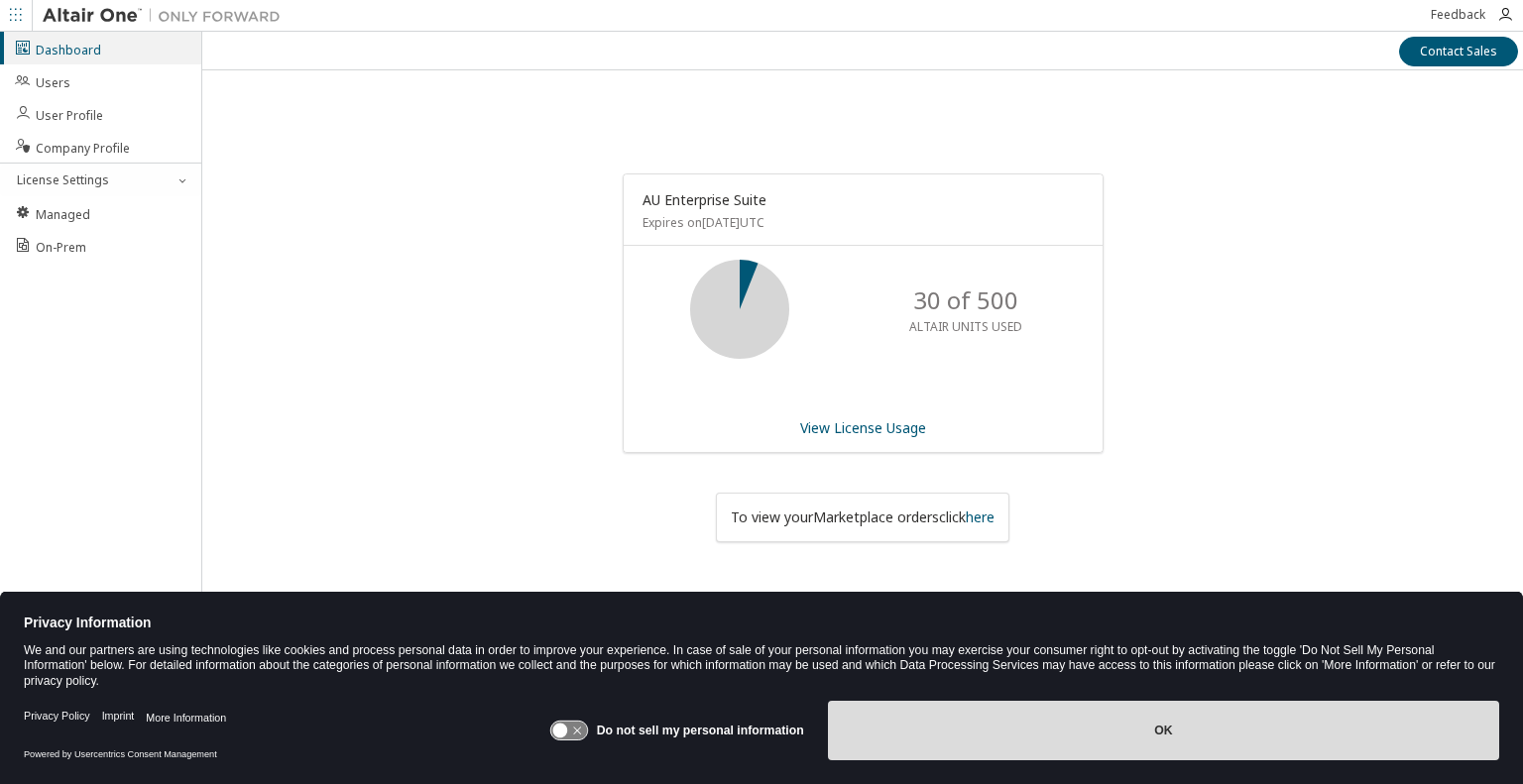 click on "OK" at bounding box center [1163, 730] 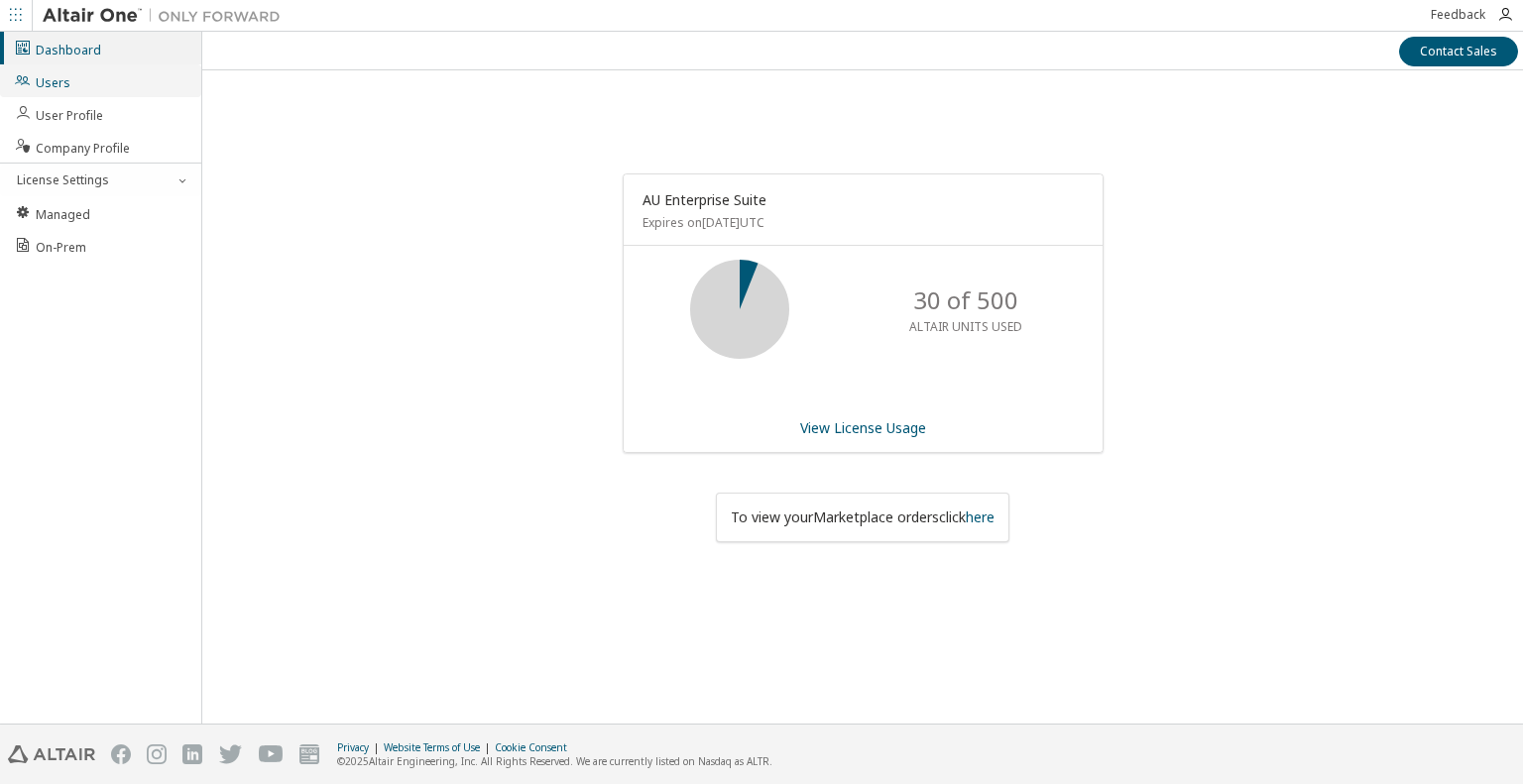 click on "Users" at bounding box center (100, 80) 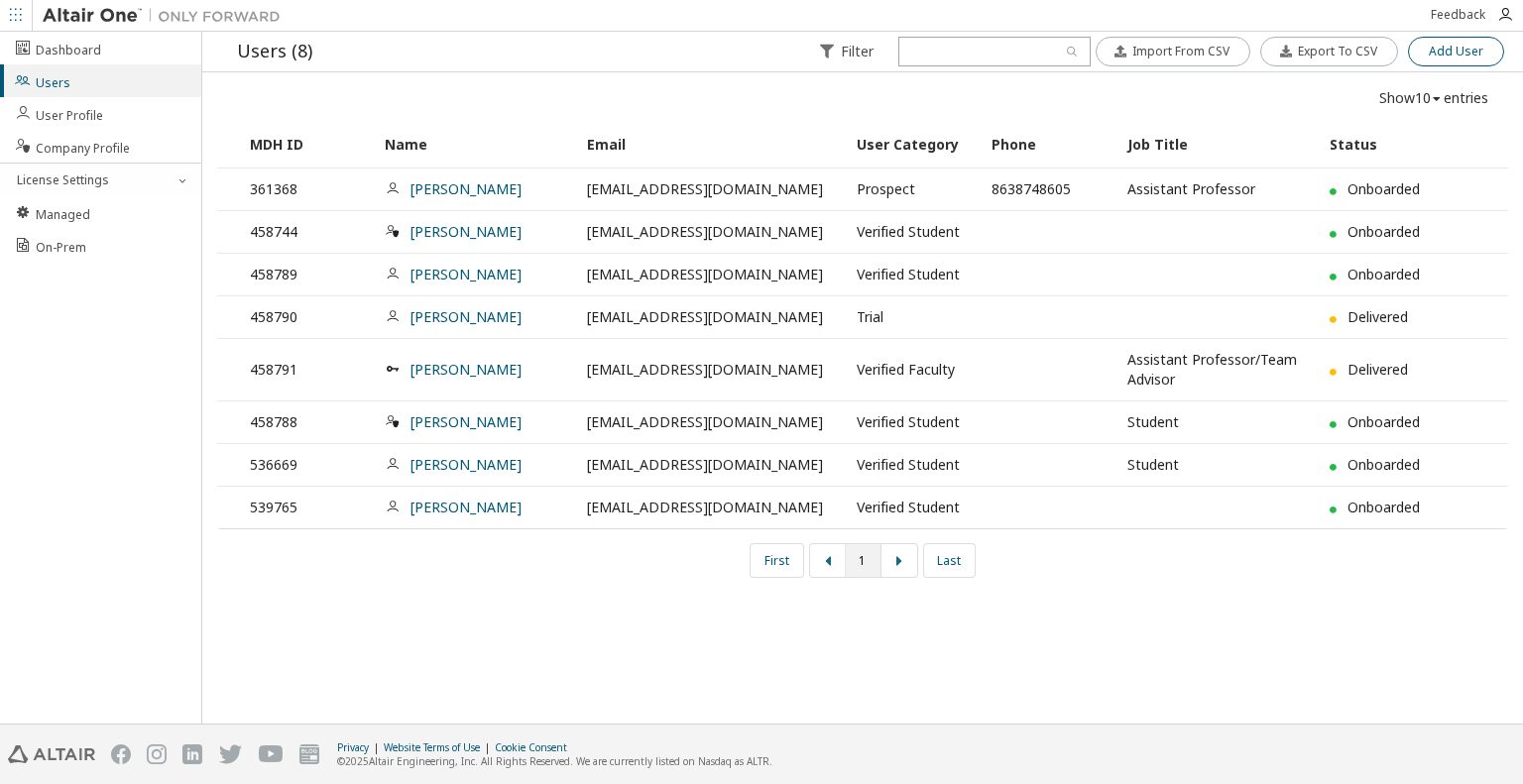 click on "Add User" at bounding box center (1456, 52) 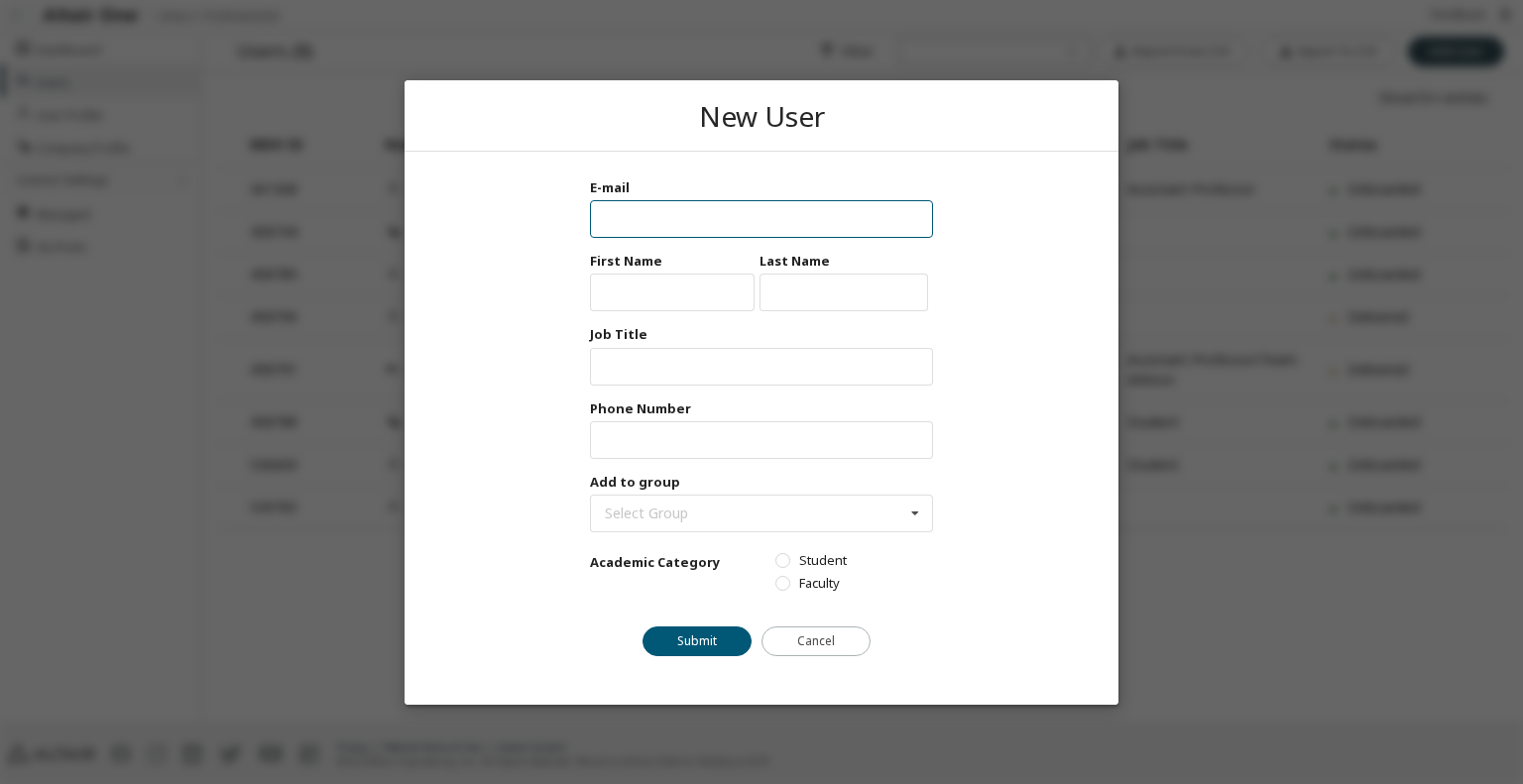 click at bounding box center (762, 219) 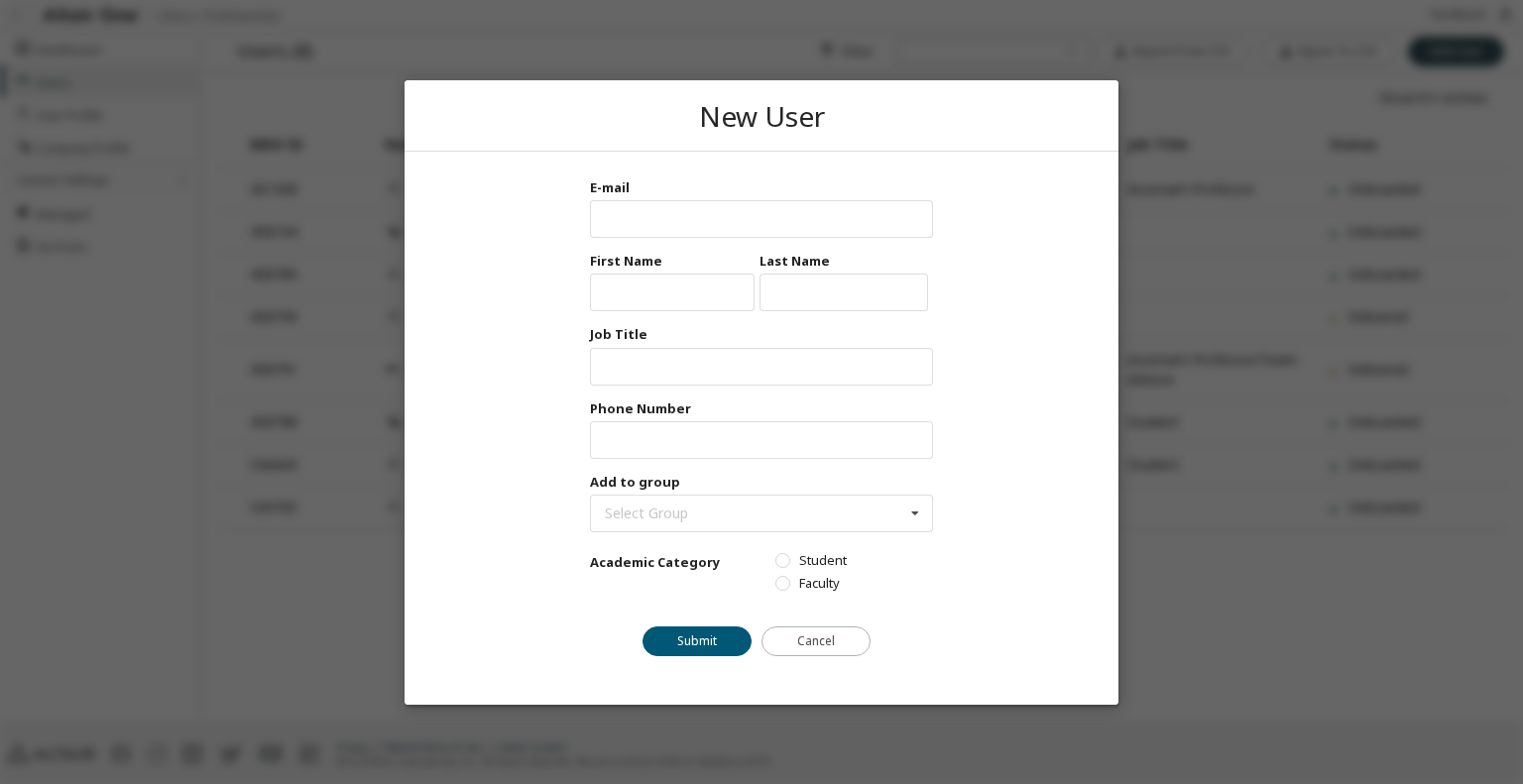 click on "E-mail Max Units:  First Name Max Units:  Last Name Max Units:  Job Title Max Units:  Phone Number Max Units:  Add to group Select Group (No Group) 10939 - solar car team  11256 - basic (Default Group) 11257 - lobby  Academic Category Student Faculty Submit Cancel" at bounding box center [762, 428] 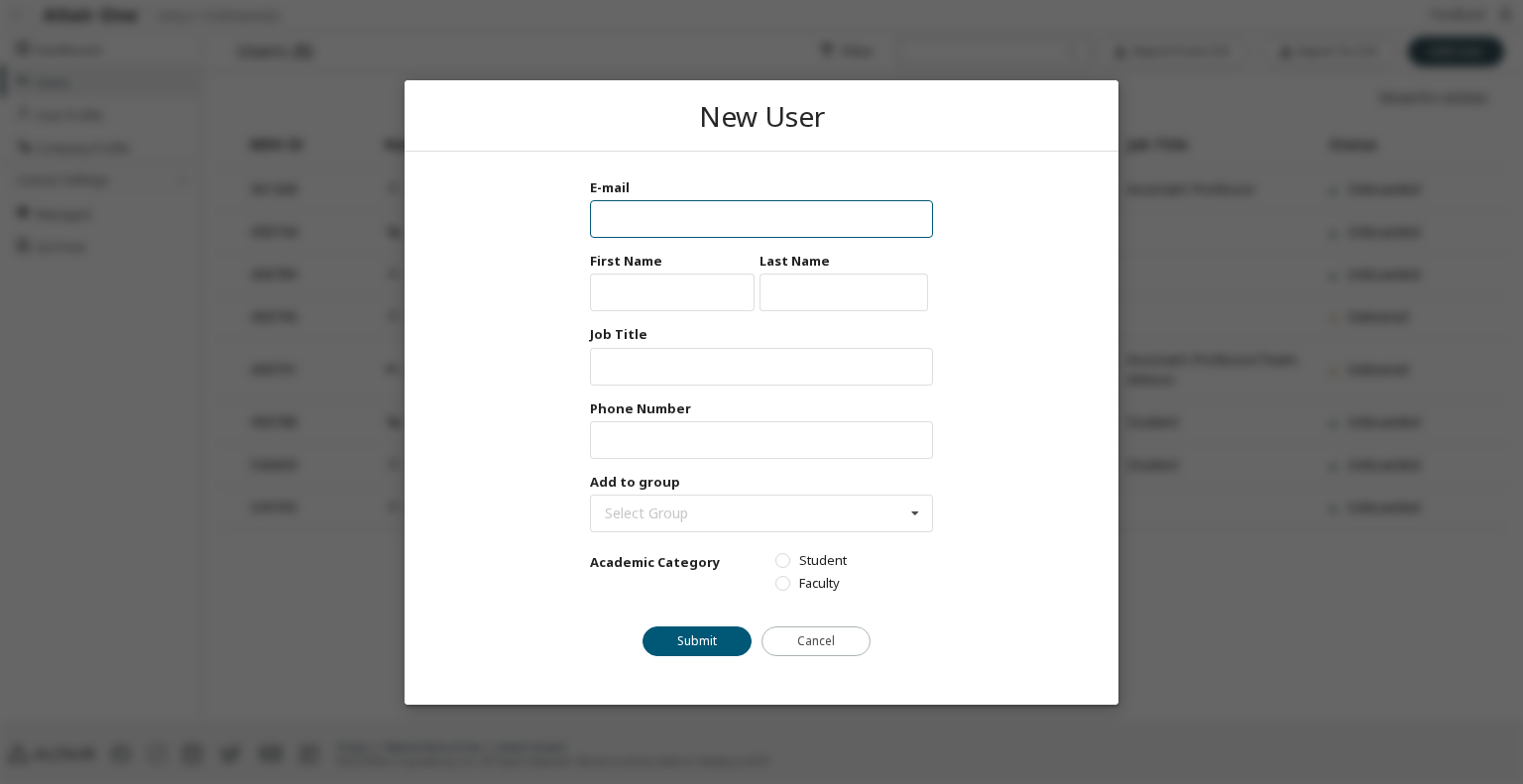 click at bounding box center [762, 219] 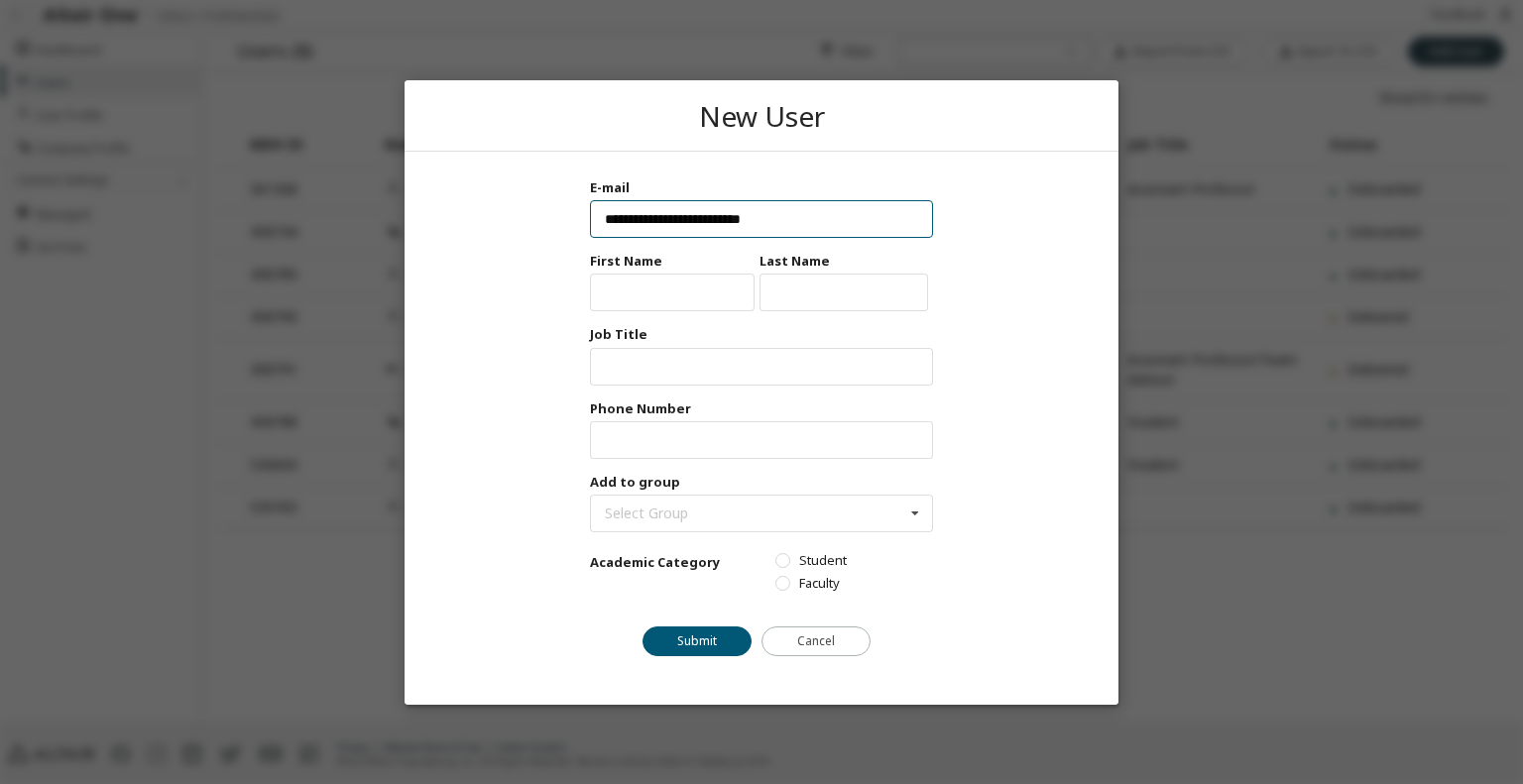 type on "**********" 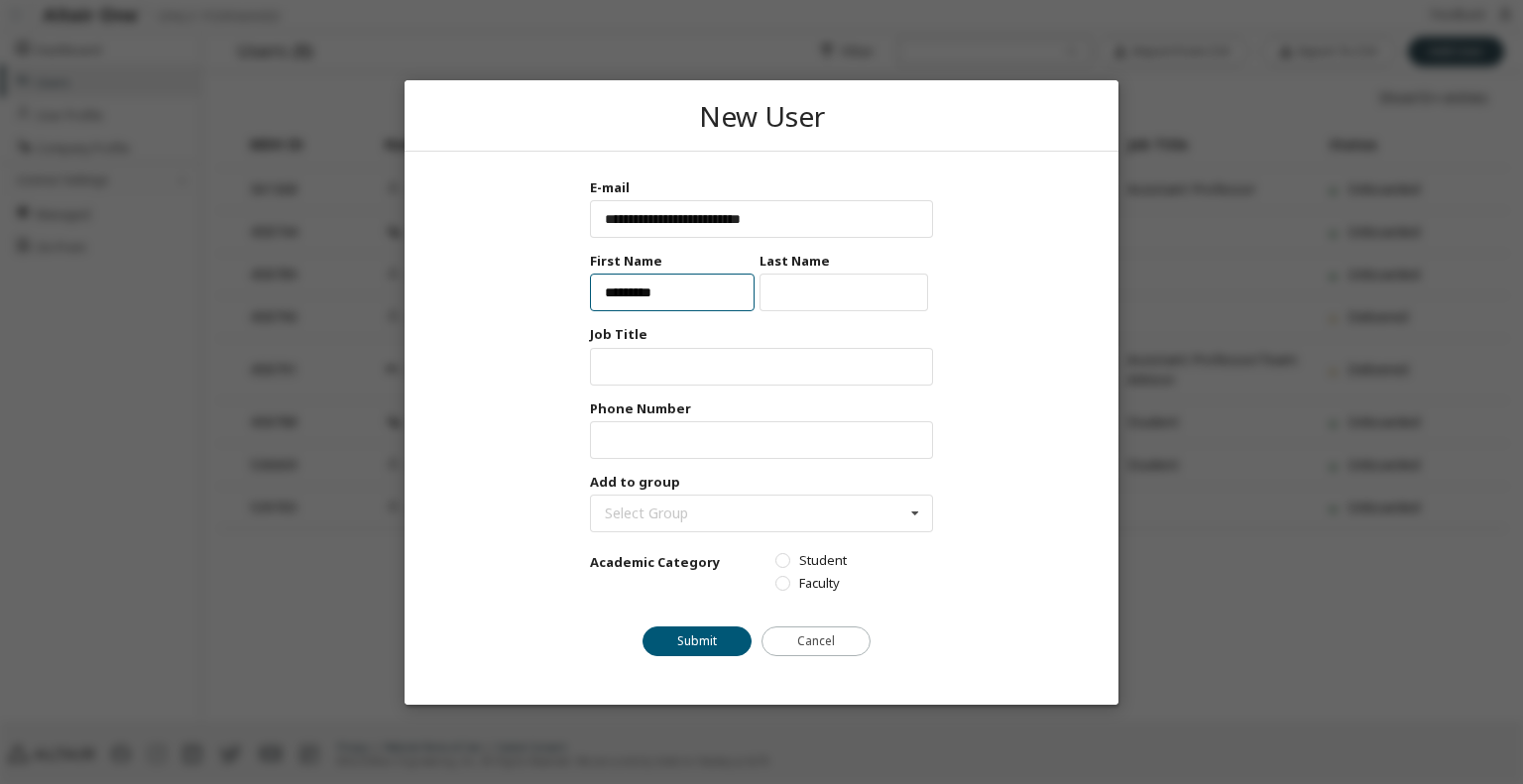type on "*********" 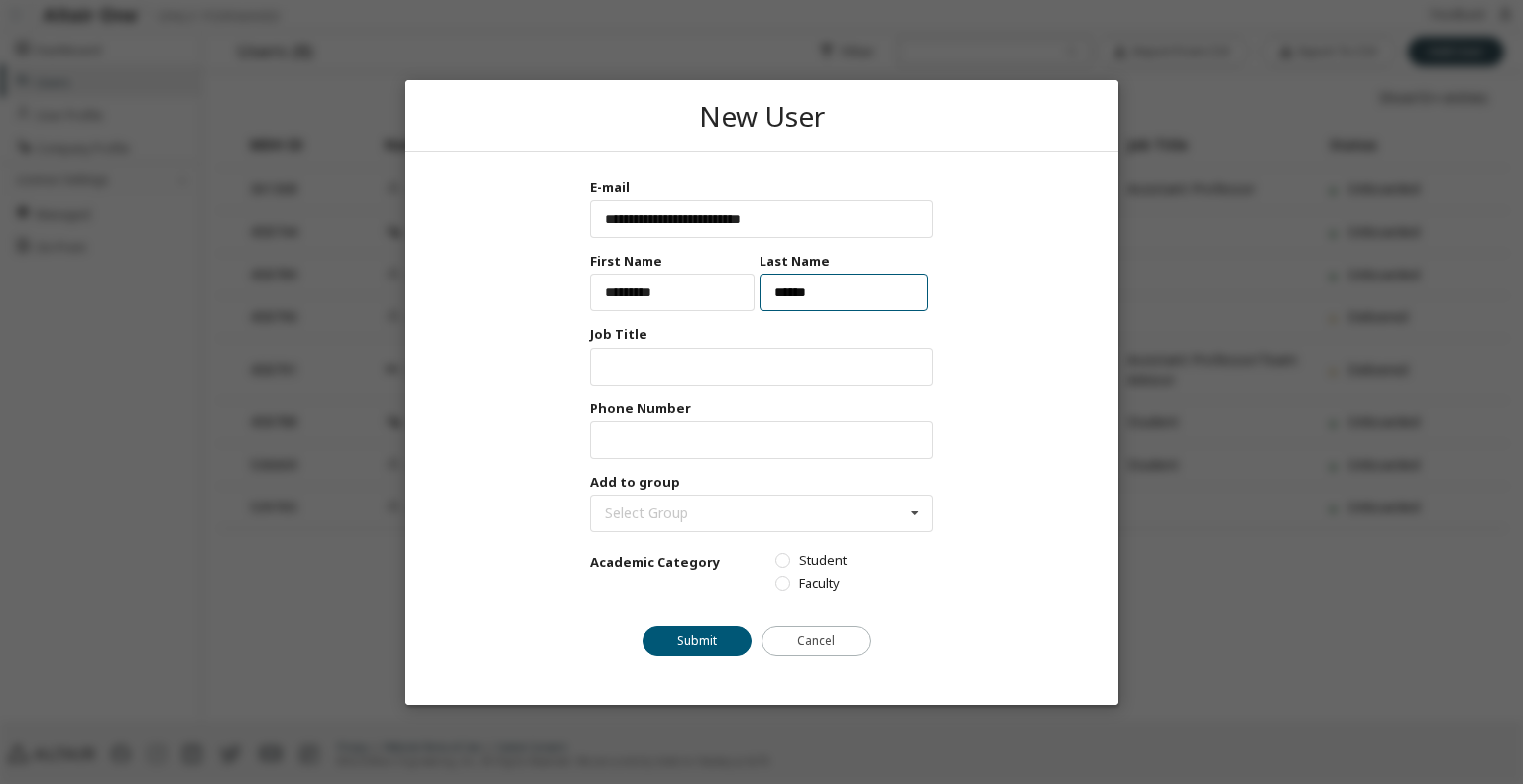 type on "******" 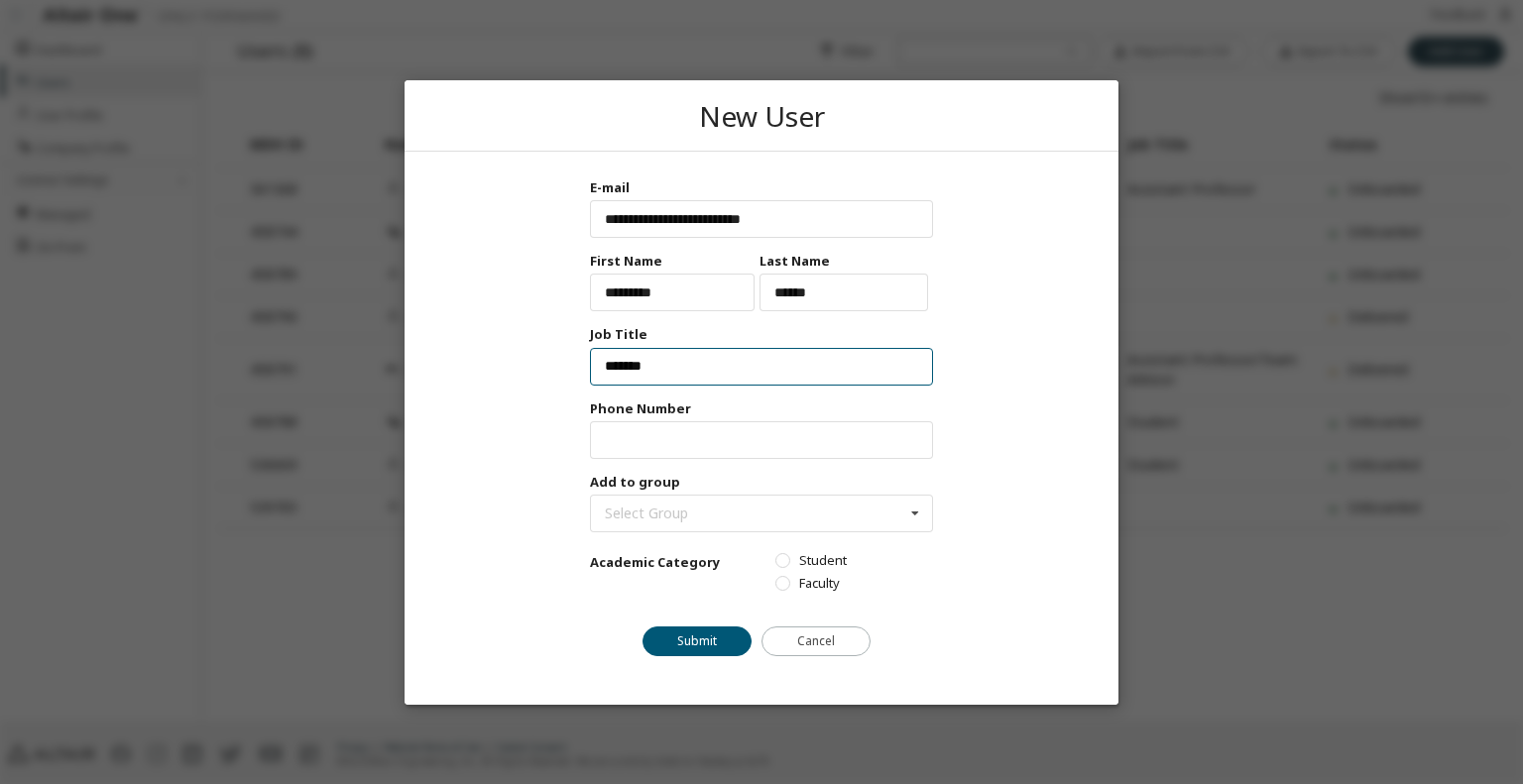 type on "*******" 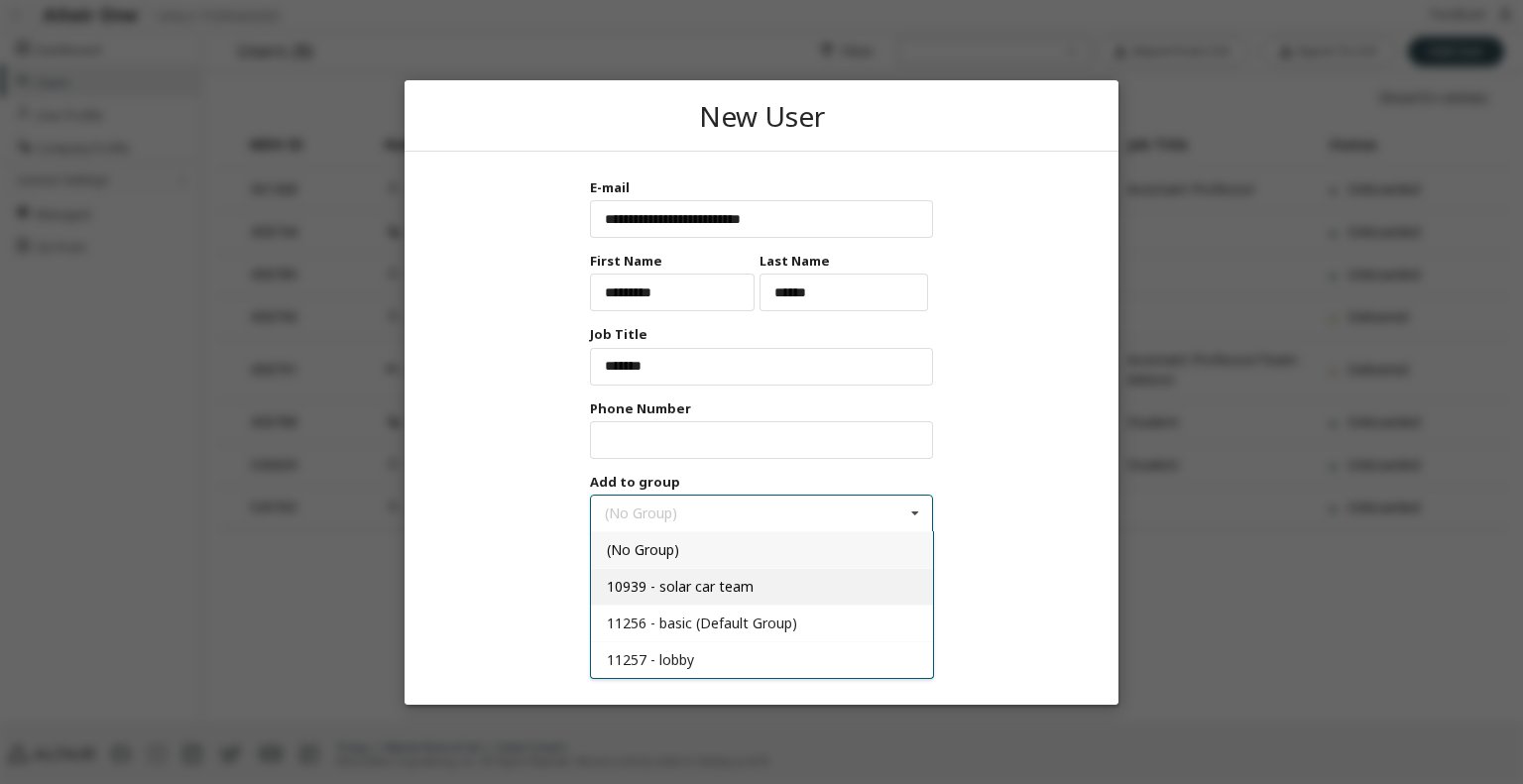 click on "10939 - solar car team" at bounding box center [762, 585] 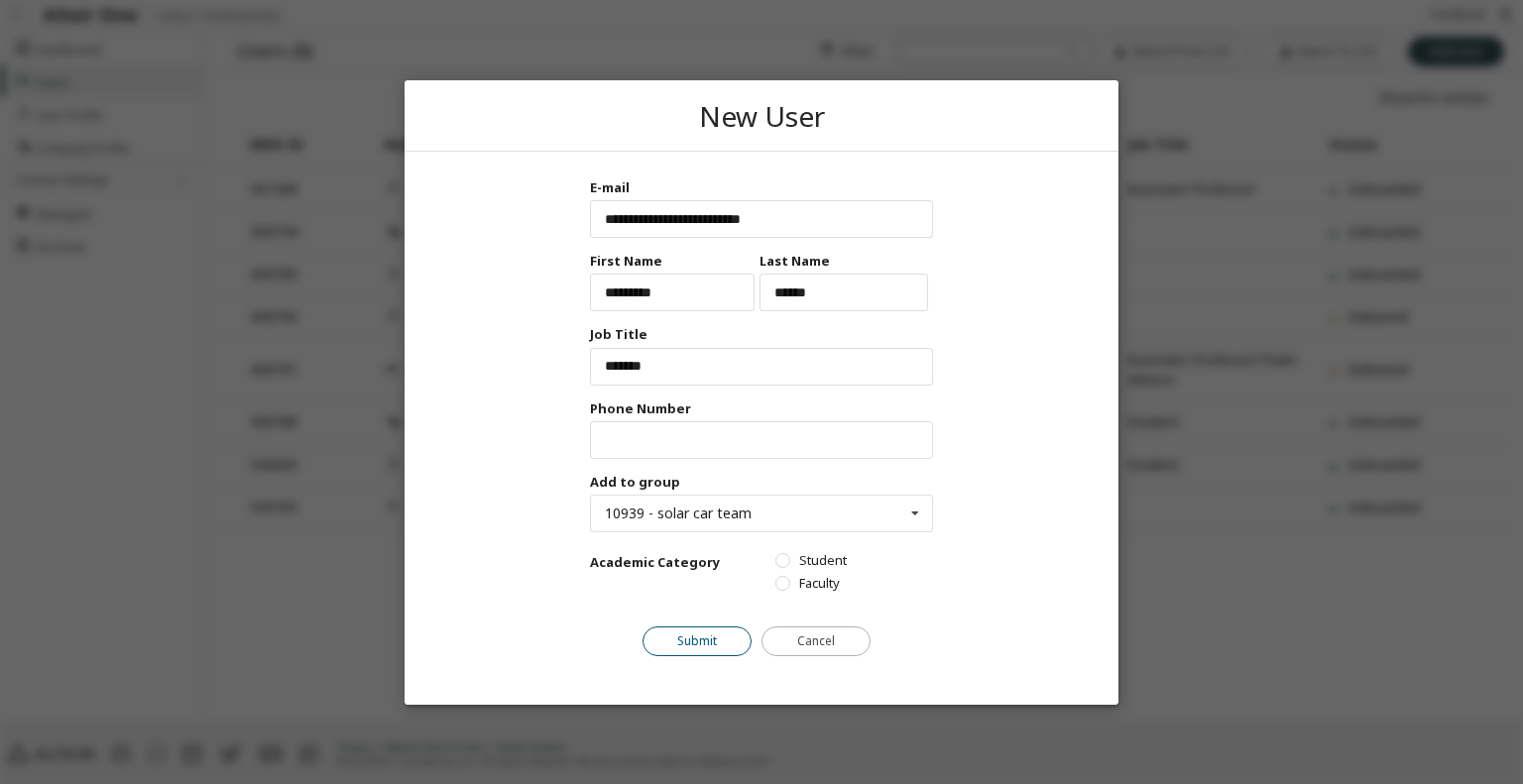 click on "Submit" at bounding box center [697, 640] 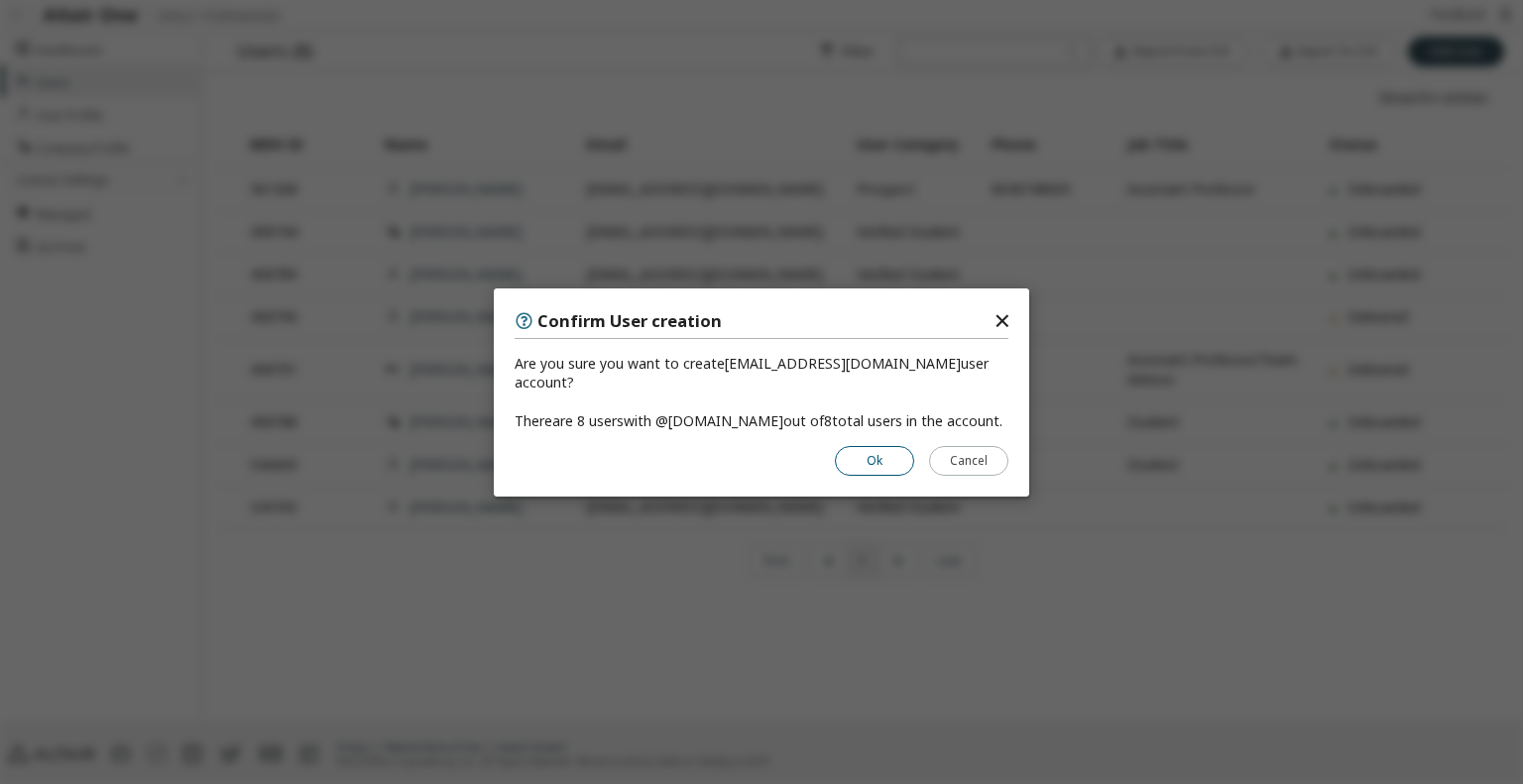 click on "Ok" at bounding box center (875, 460) 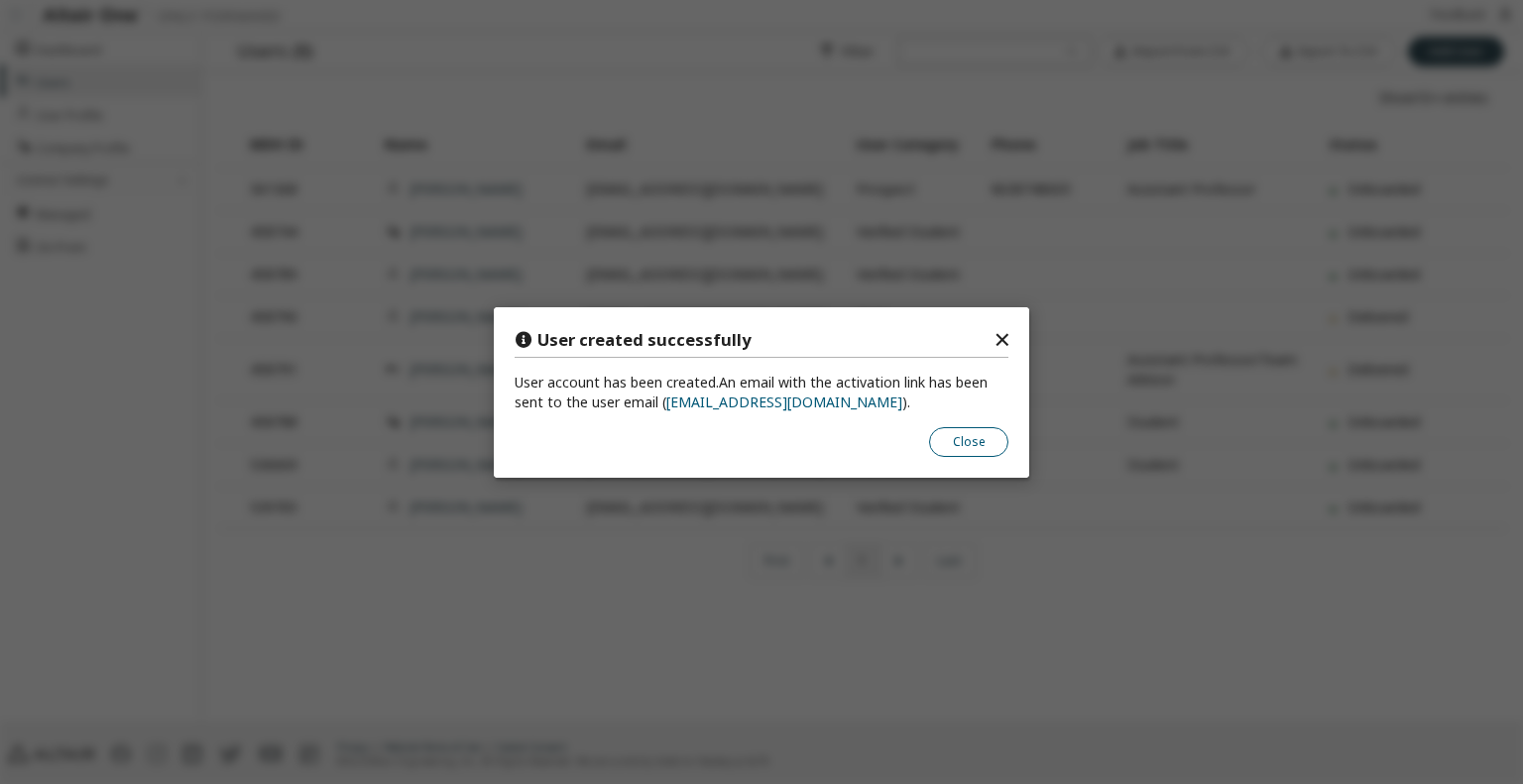 click on "Close" at bounding box center [969, 441] 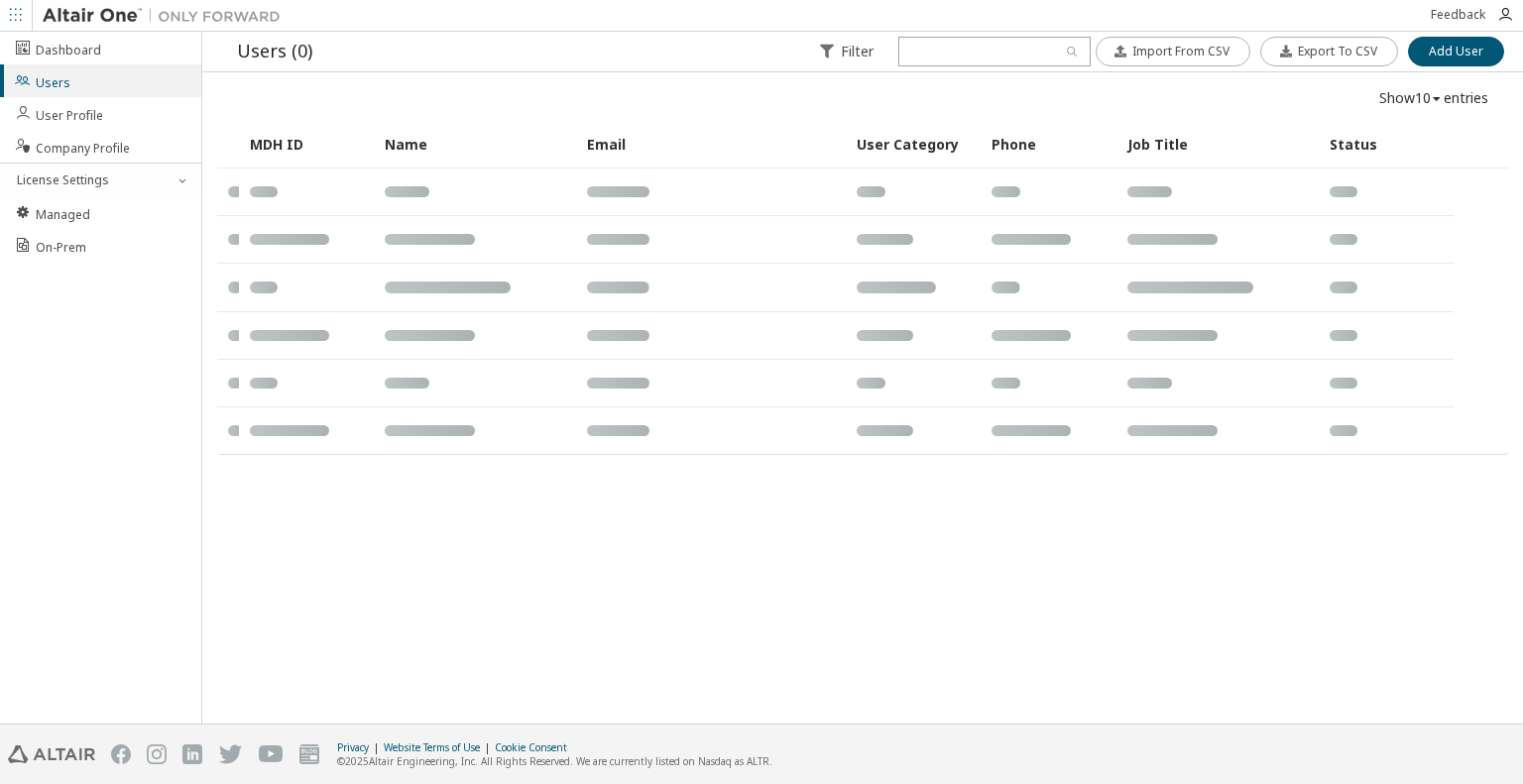 scroll, scrollTop: 0, scrollLeft: 0, axis: both 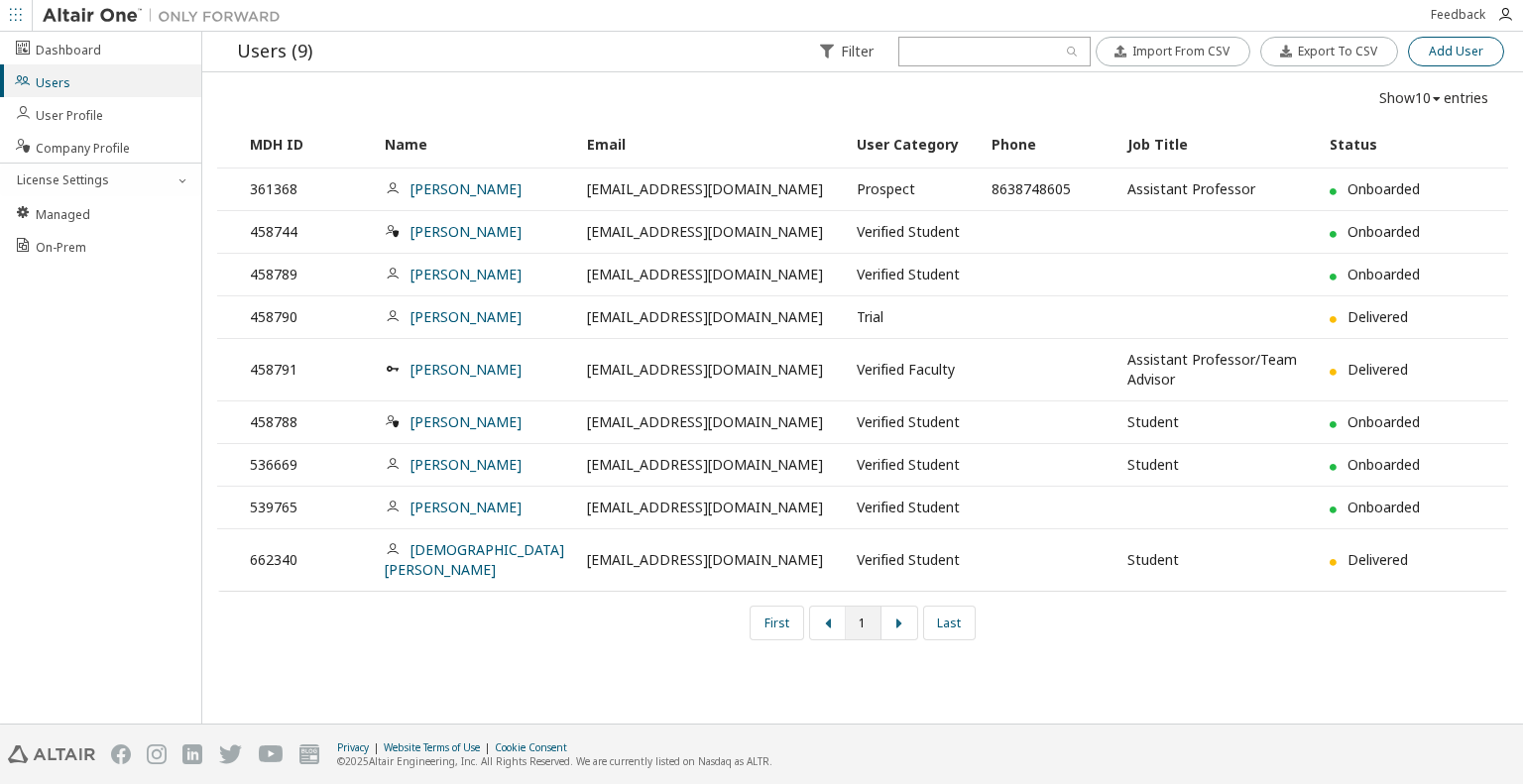 click on "Add User" at bounding box center (1456, 52) 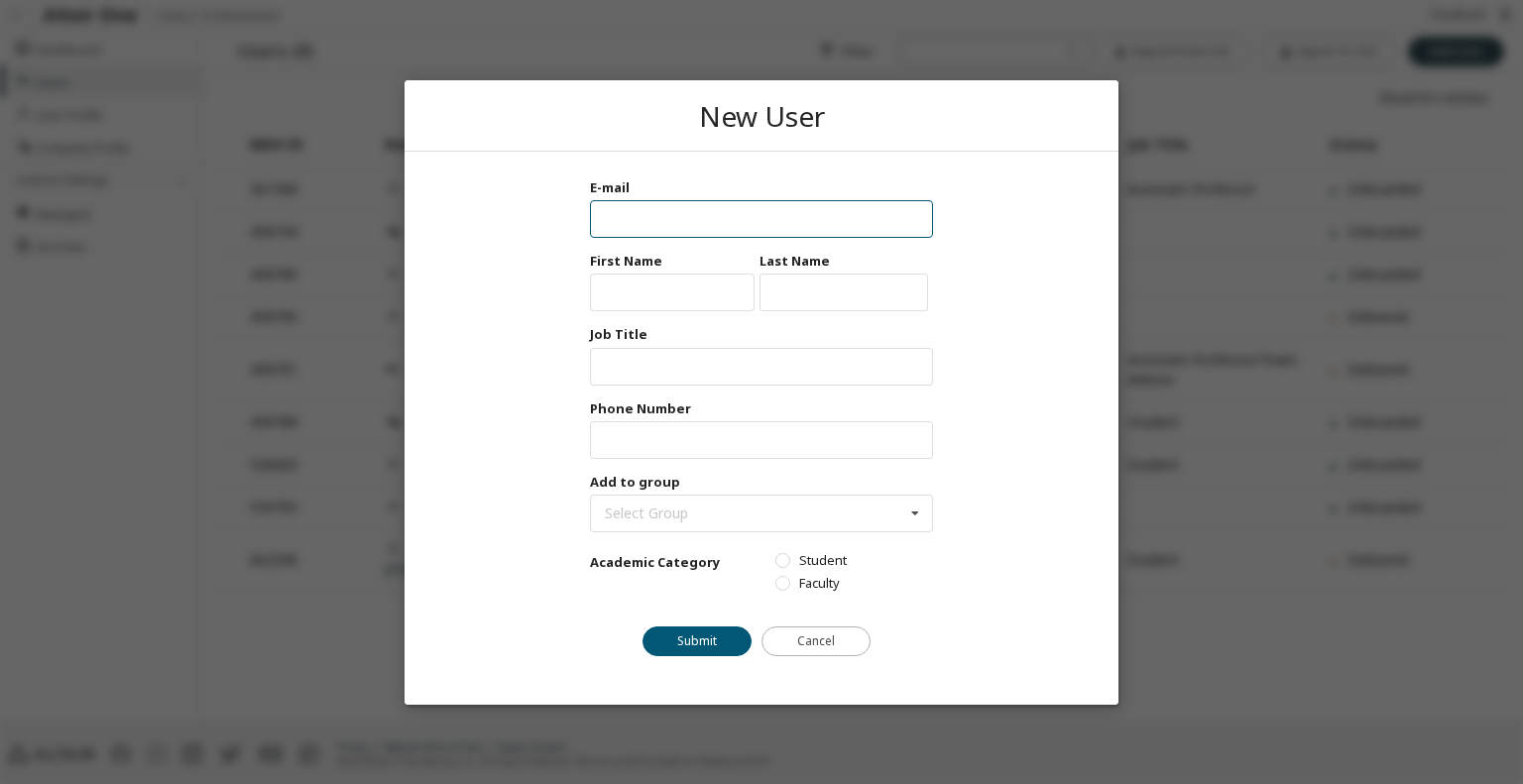 click at bounding box center (762, 219) 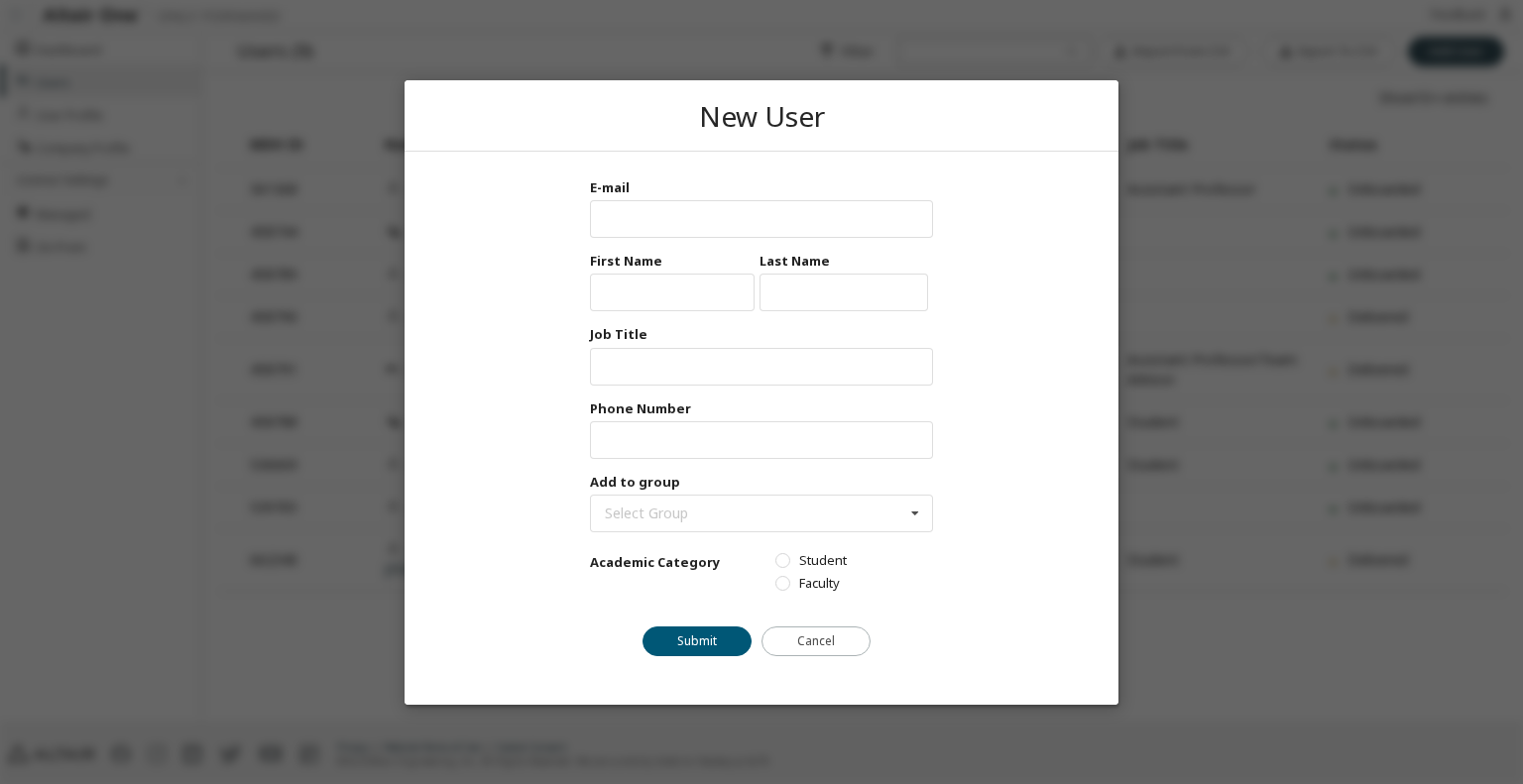 click on "New User E-mail Max Units:  First Name Max Units:  Last Name Max Units:  Job Title Max Units:  Phone Number Max Units:  Add to group Select Group (No Group) 10939 - solar car team  11256 - basic (Default Group) 11257 - lobby  Academic Category Student Faculty Submit Cancel" at bounding box center (762, 392) 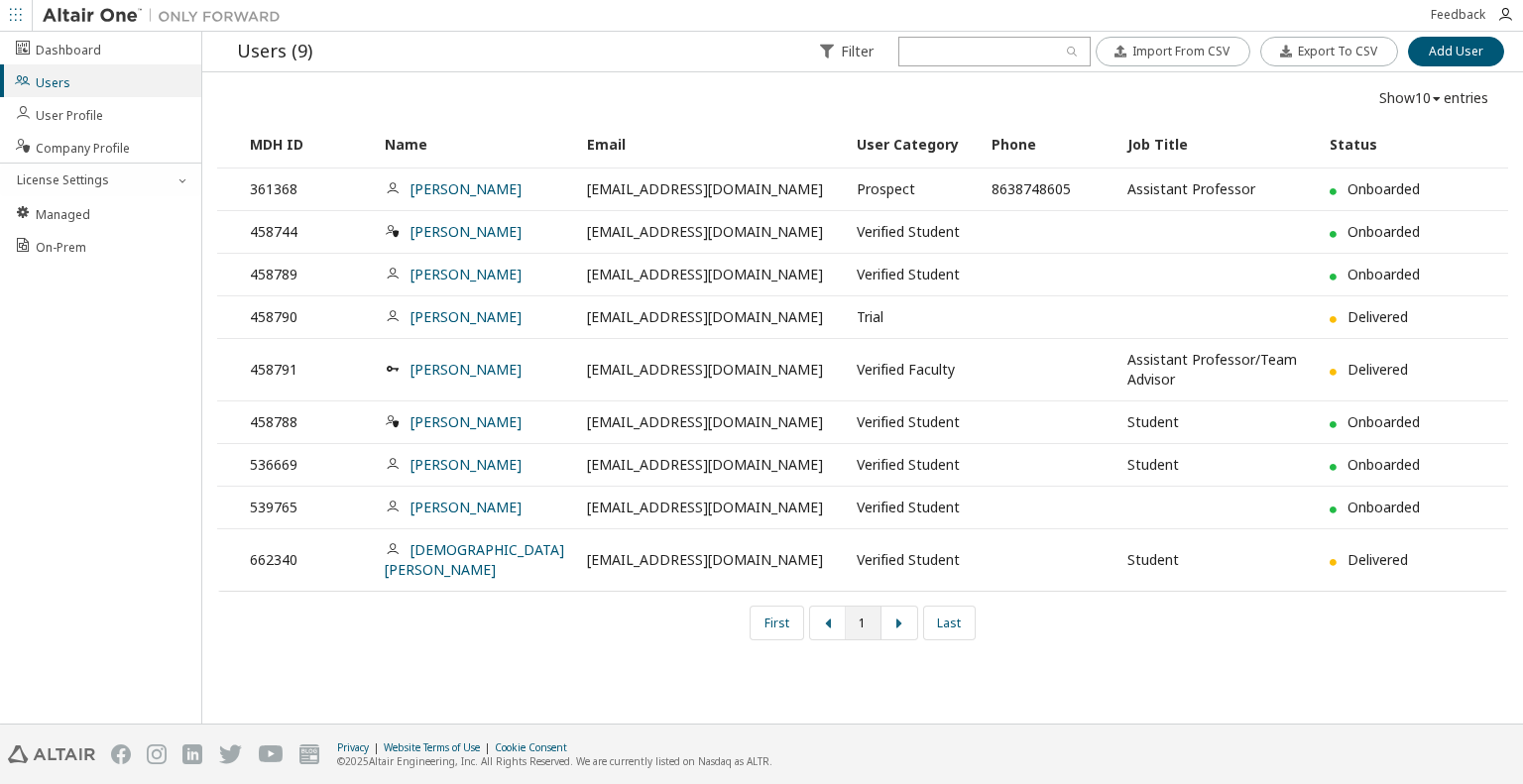 click on "Users (9) Filter Import From CSV  Export To CSV  Add User Import From CSV  Export To CSV  Add User Show  10 10 30 50 100 entries MDH ID Name Email User Category Phone Job Title Status 361368 [PERSON_NAME] [EMAIL_ADDRESS][DOMAIN_NAME] Prospect 8638748605 Assistant Professor Onboarded 458744 [PERSON_NAME] [EMAIL_ADDRESS][DOMAIN_NAME] Verified Student Onboarded 458789 [PERSON_NAME] [EMAIL_ADDRESS][DOMAIN_NAME] Verified Student Onboarded 458790 [PERSON_NAME] [EMAIL_ADDRESS][DOMAIN_NAME] Trial Delivered 458791 [PERSON_NAME] [EMAIL_ADDRESS][DOMAIN_NAME] Verified Faculty Assistant Professor/Team Advisor Delivered 458788 [PERSON_NAME] [EMAIL_ADDRESS][DOMAIN_NAME] Verified Student Student Onboarded 536669 [PERSON_NAME] [EMAIL_ADDRESS][DOMAIN_NAME] Verified Student Student Onboarded 539765 [PERSON_NAME] [EMAIL_ADDRESS][DOMAIN_NAME] Verified Student Onboarded 662340 [PERSON_NAME] [EMAIL_ADDRESS][DOMAIN_NAME] Verified Student Student Delivered First 1 Last" at bounding box center (863, 378) 